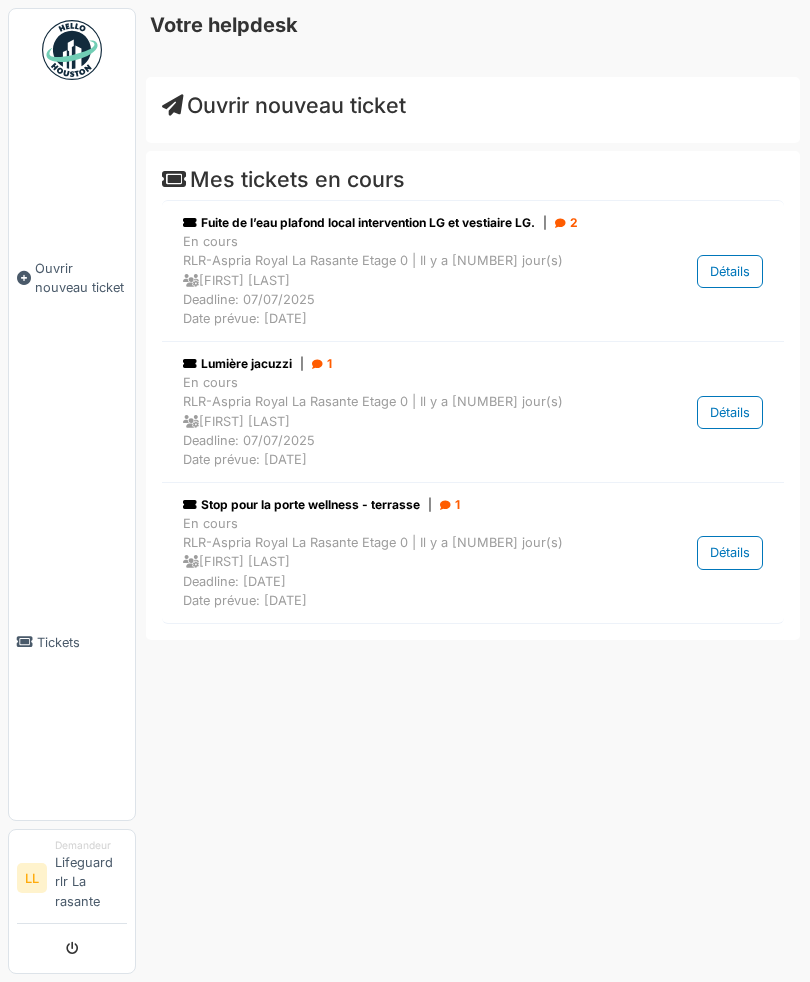 scroll, scrollTop: 0, scrollLeft: 0, axis: both 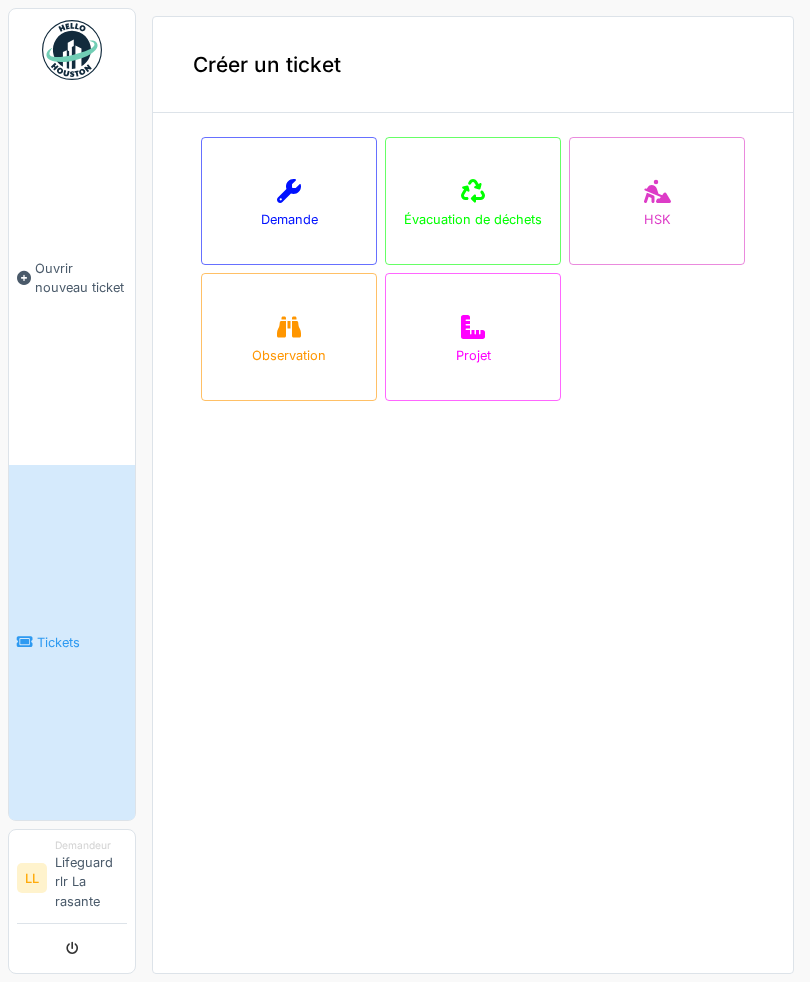 click on "Demande" at bounding box center (289, 201) 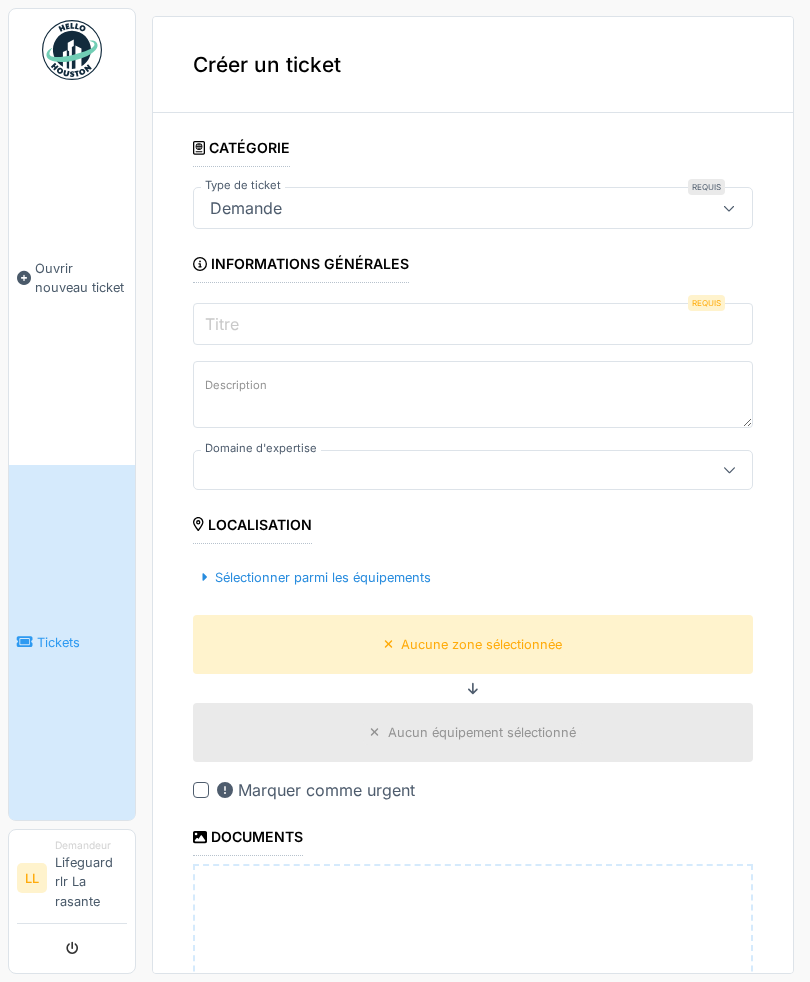 click on "Titre" at bounding box center [473, 324] 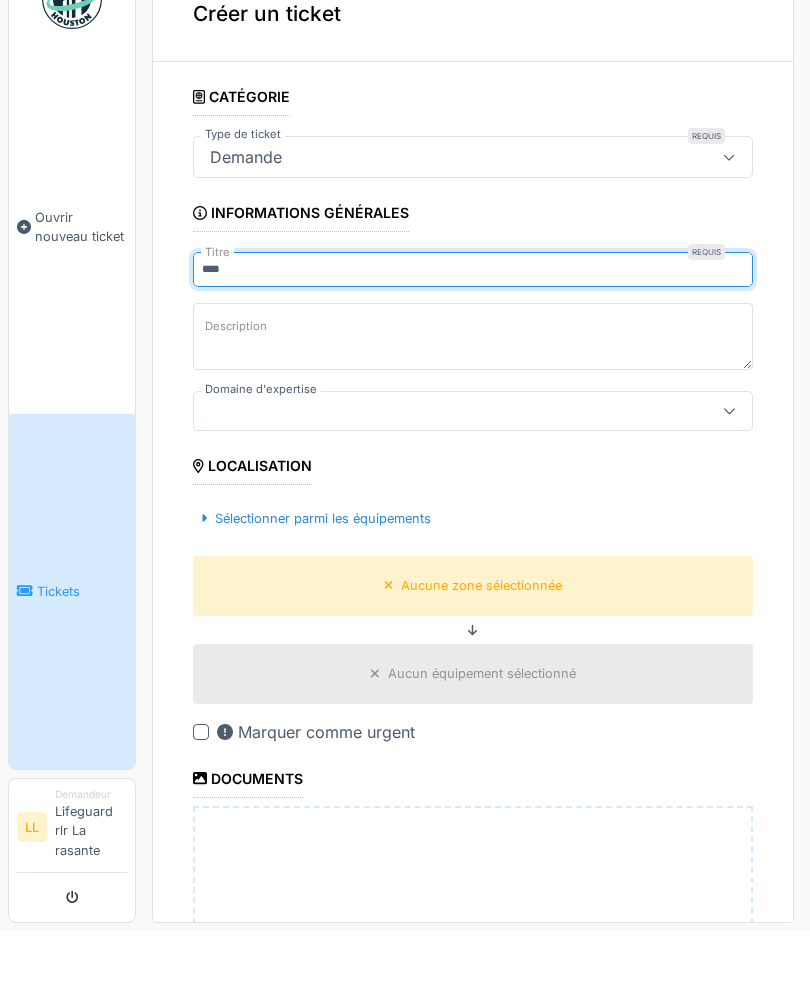 scroll, scrollTop: 51, scrollLeft: 0, axis: vertical 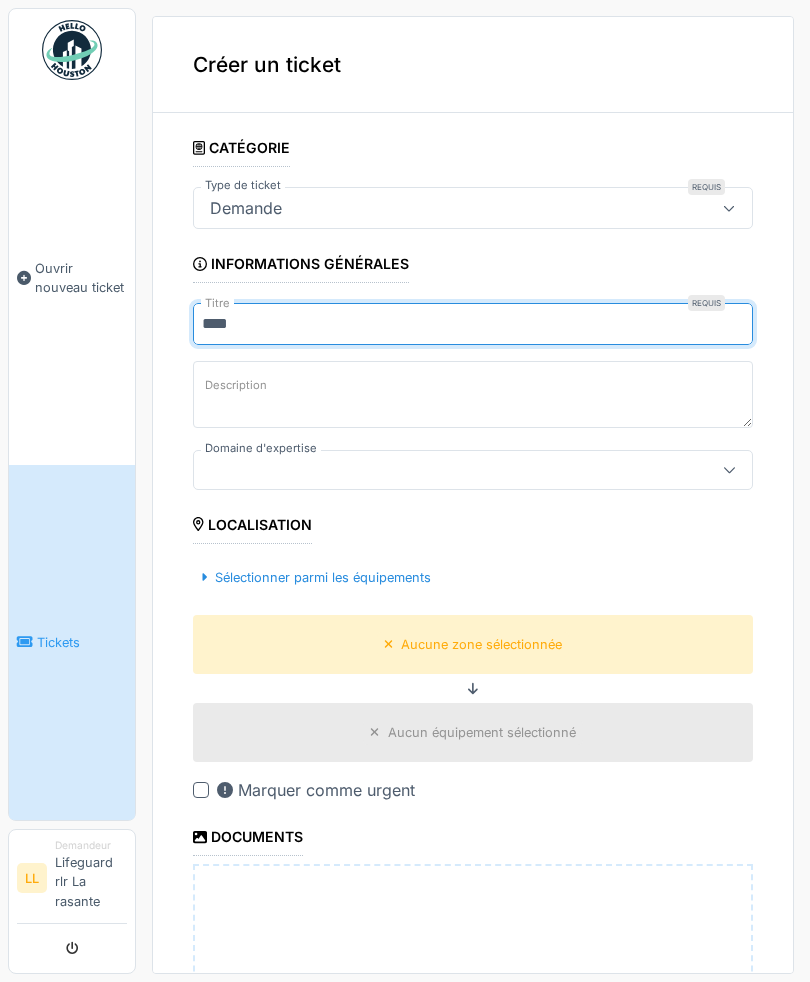 click on "****" at bounding box center [473, 324] 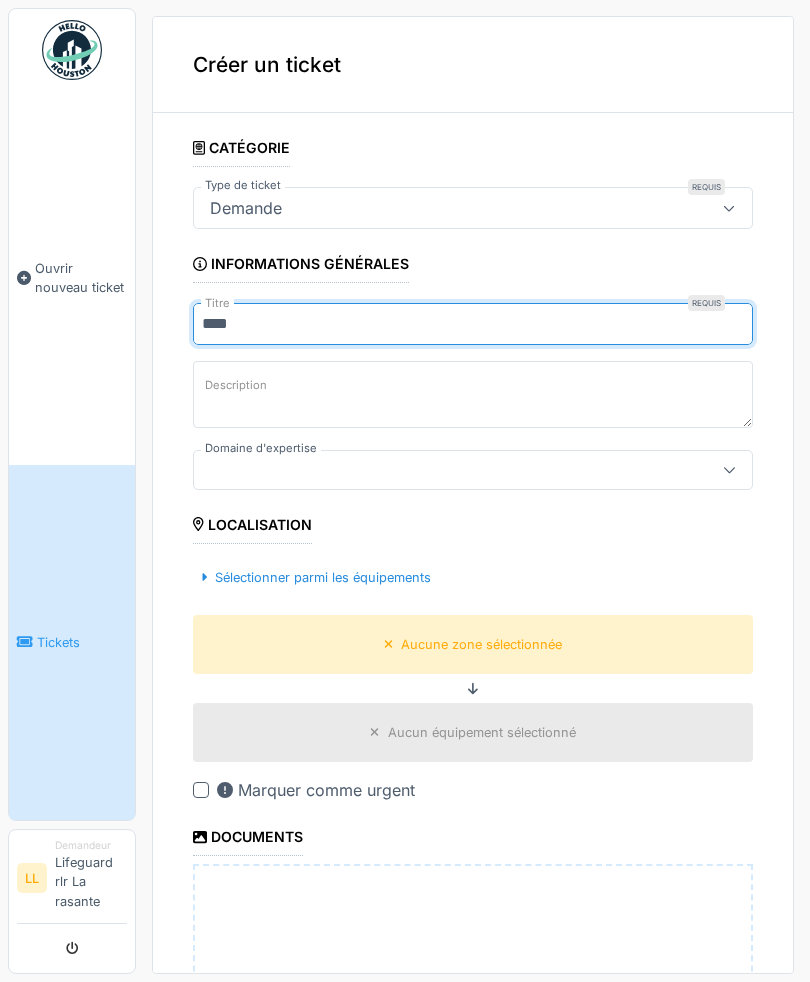 scroll, scrollTop: 0, scrollLeft: 0, axis: both 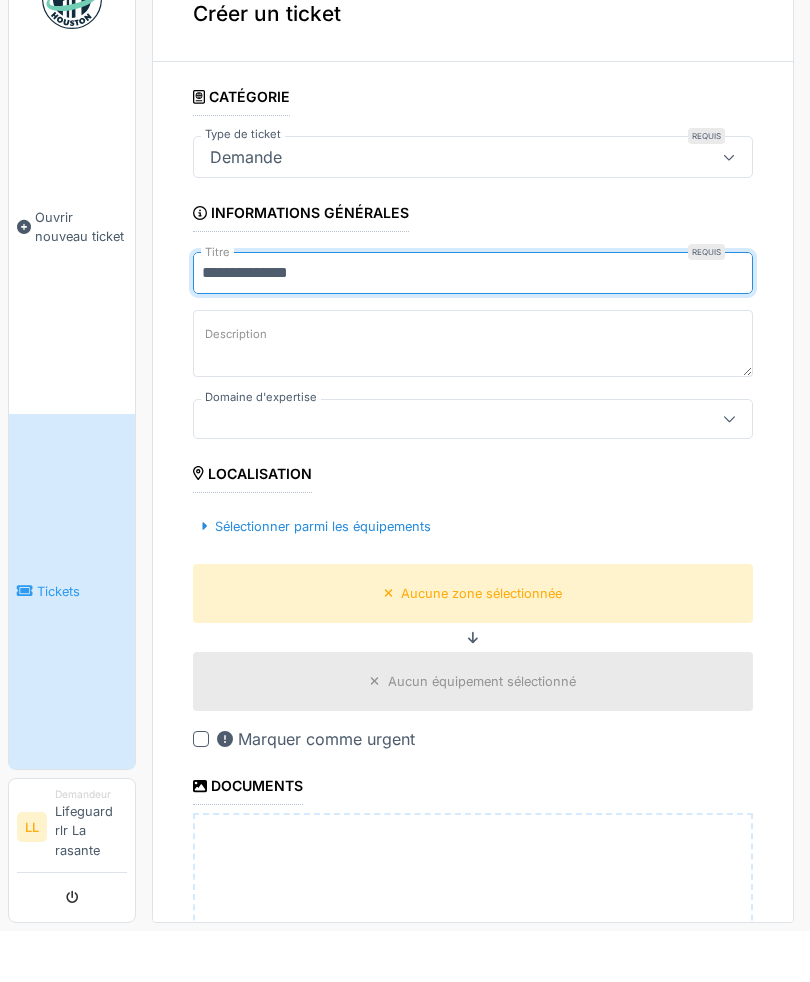 type on "**********" 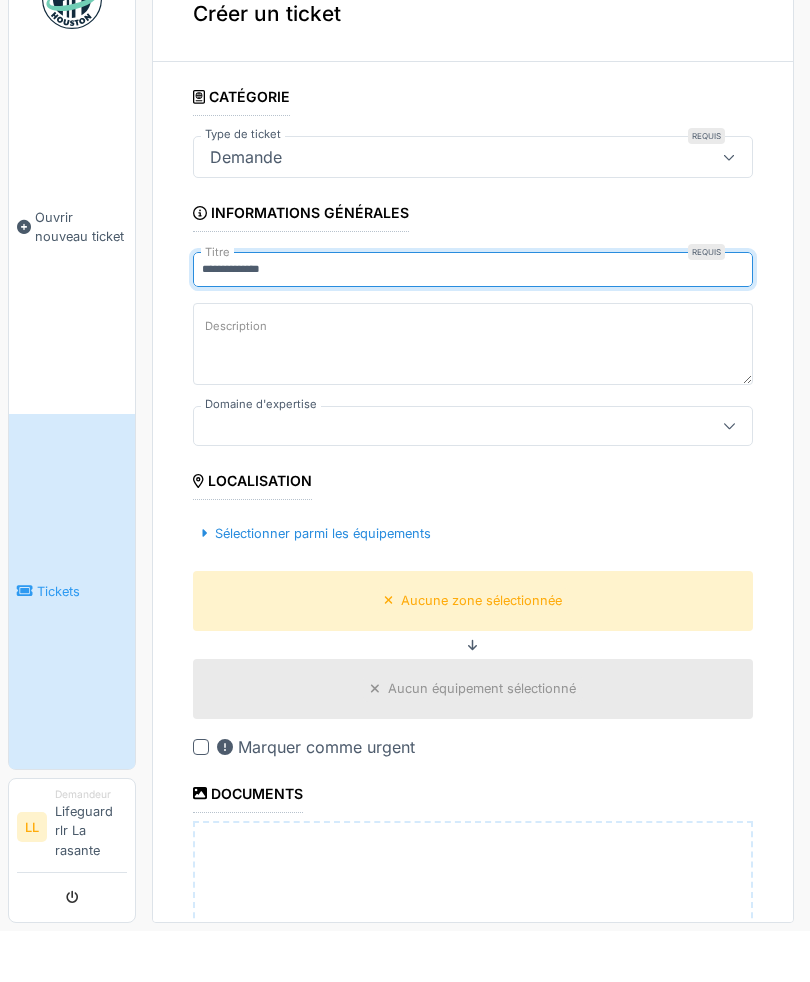 click on "**********" at bounding box center [473, 695] 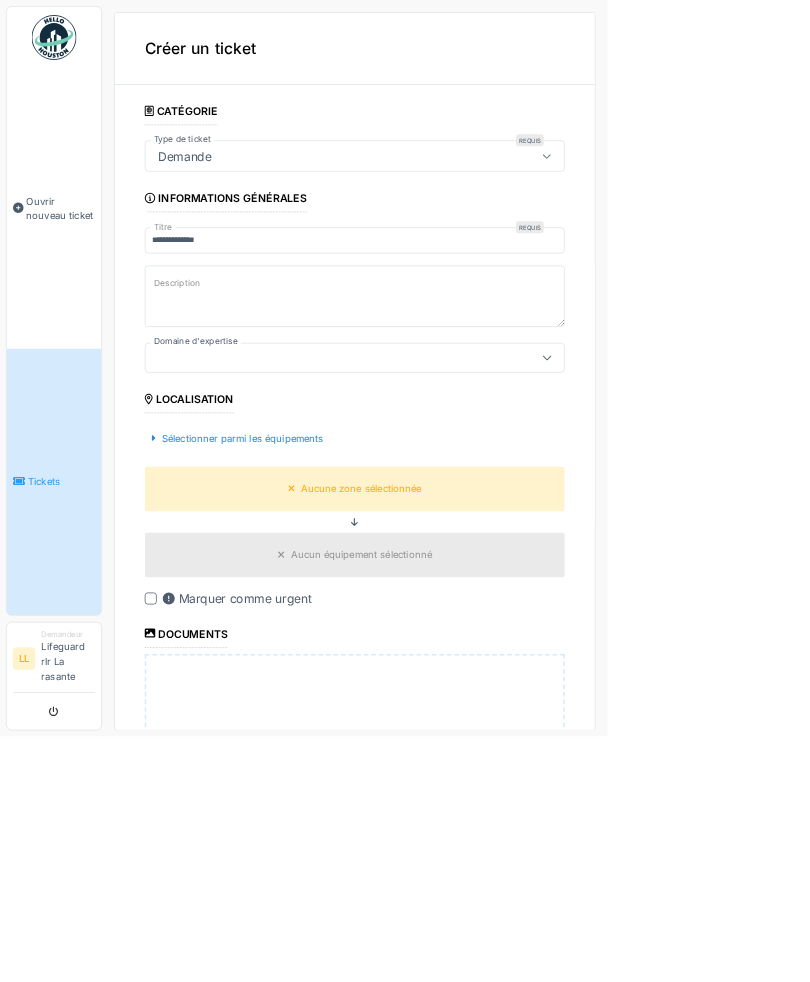 scroll, scrollTop: 0, scrollLeft: 0, axis: both 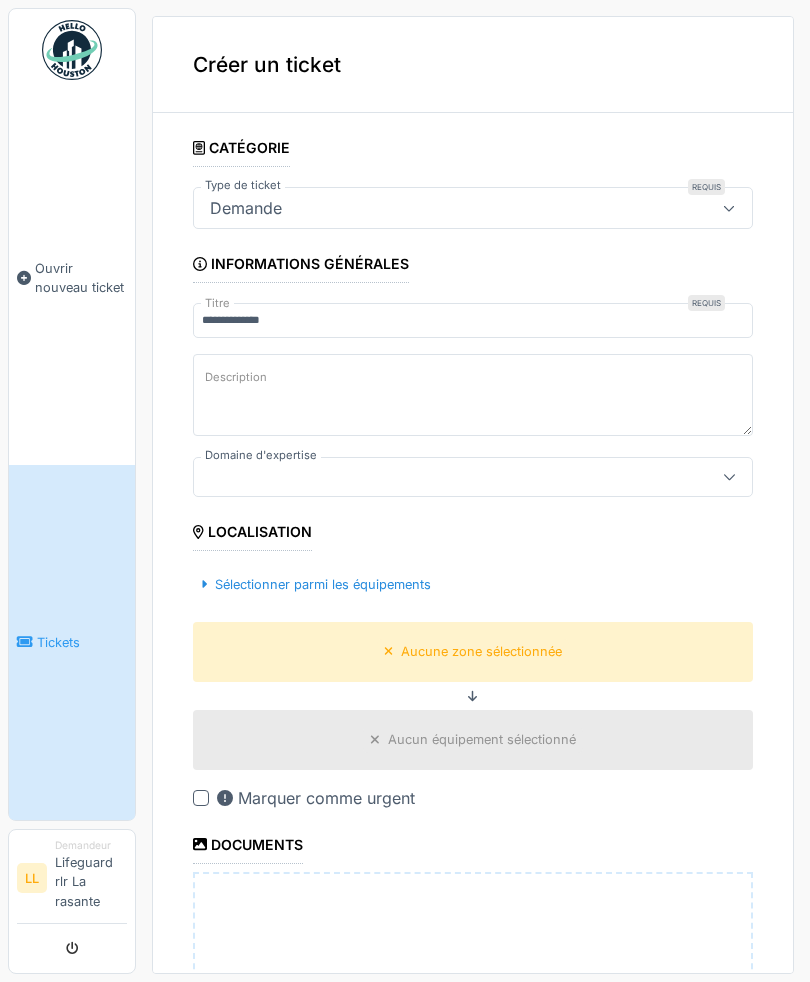 click on "Description" at bounding box center [473, 395] 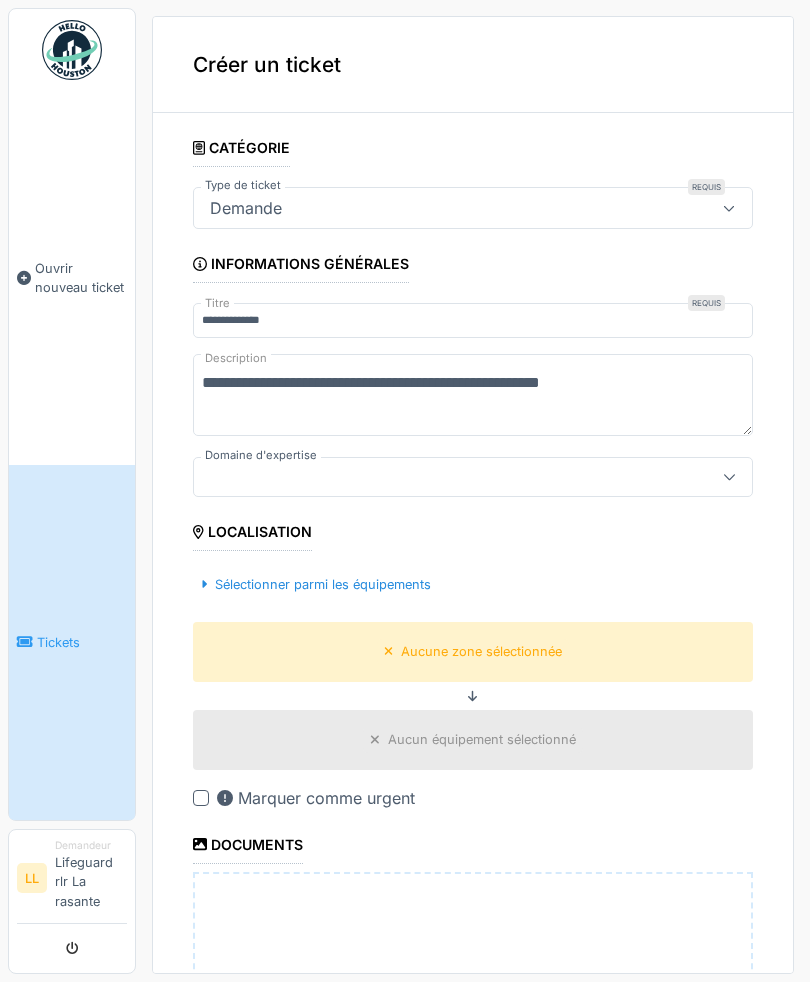 scroll, scrollTop: 15, scrollLeft: 0, axis: vertical 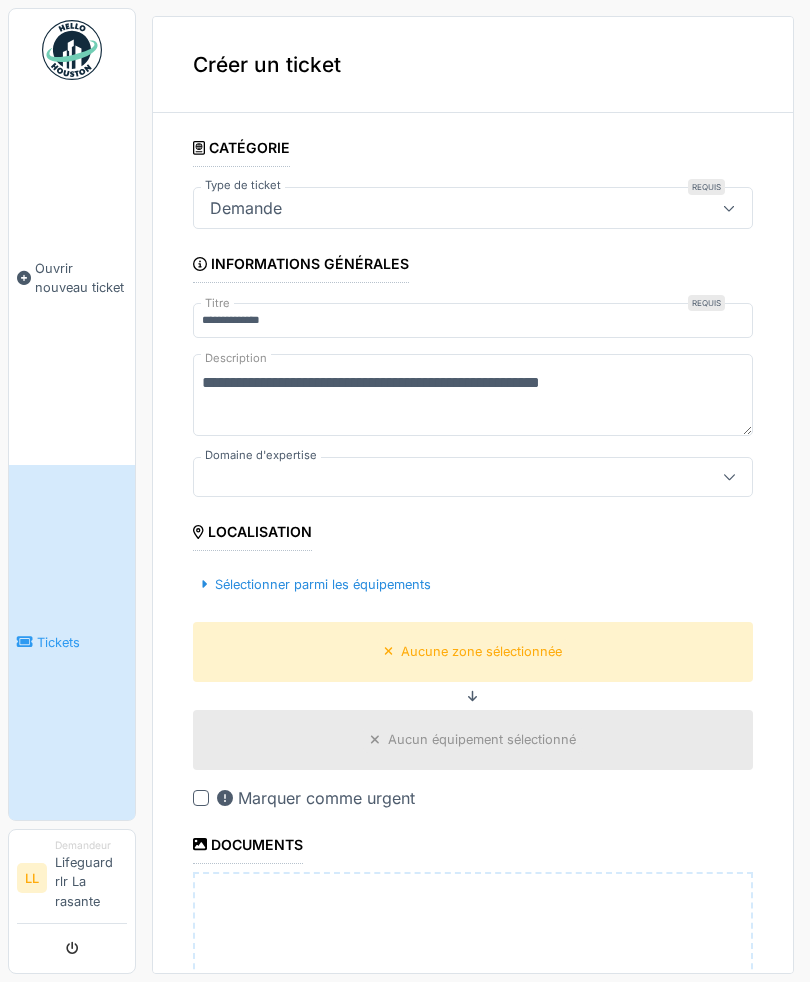 type on "**********" 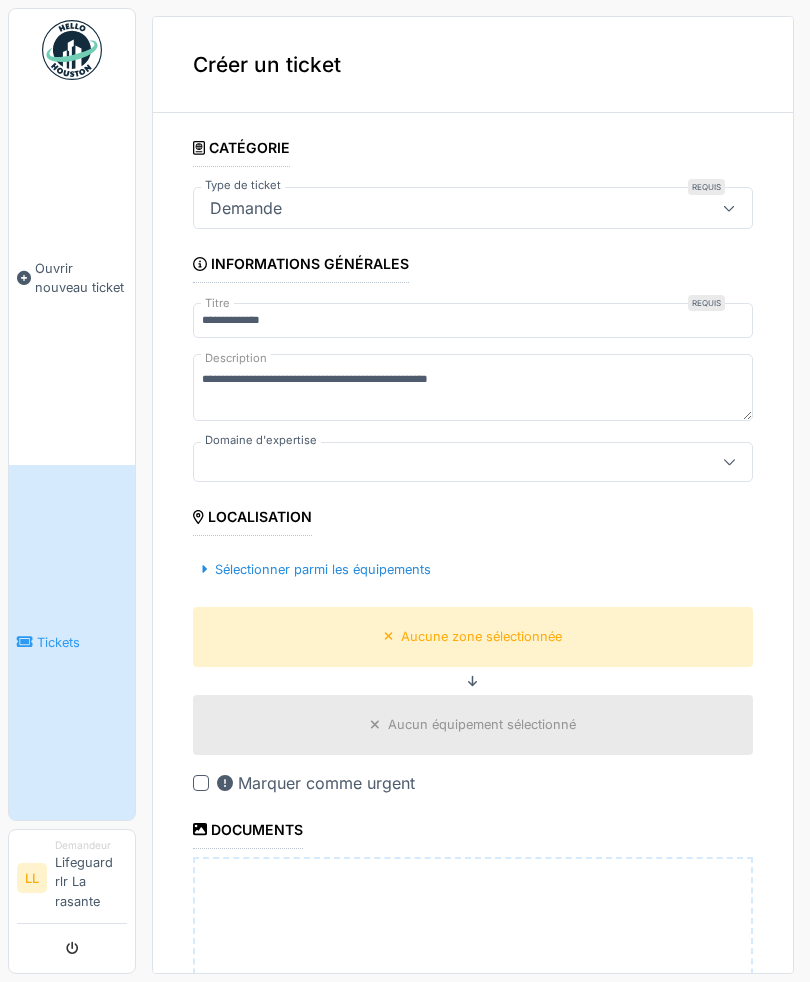 click on "**********" at bounding box center (473, 687) 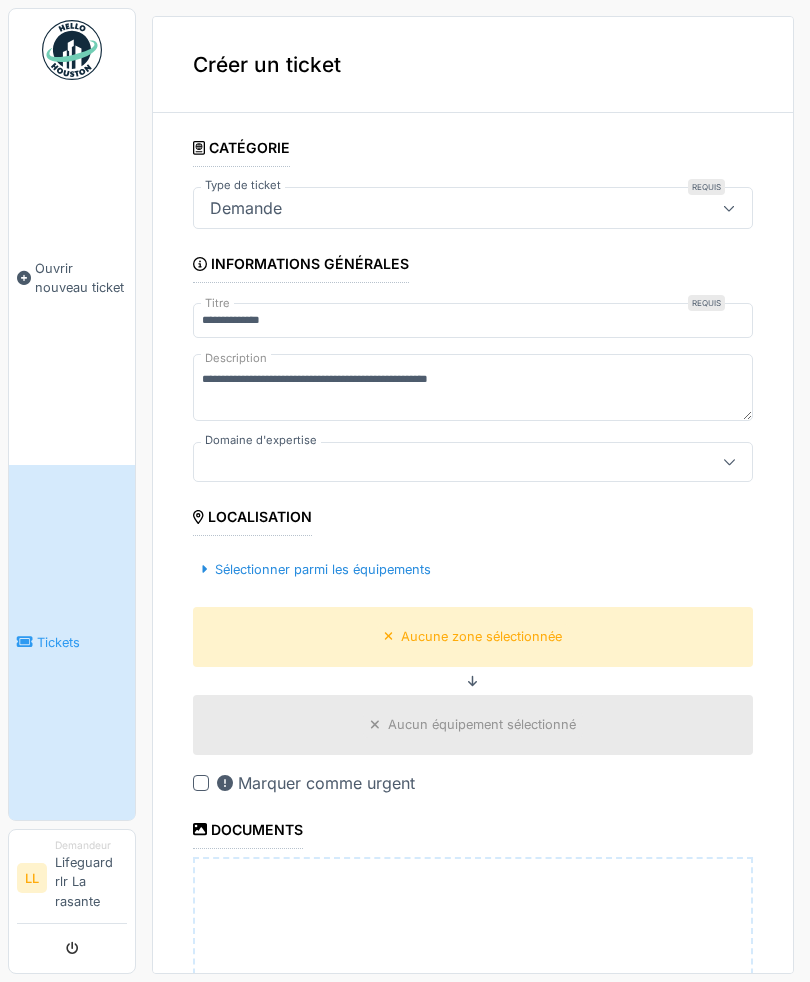click at bounding box center (729, 462) 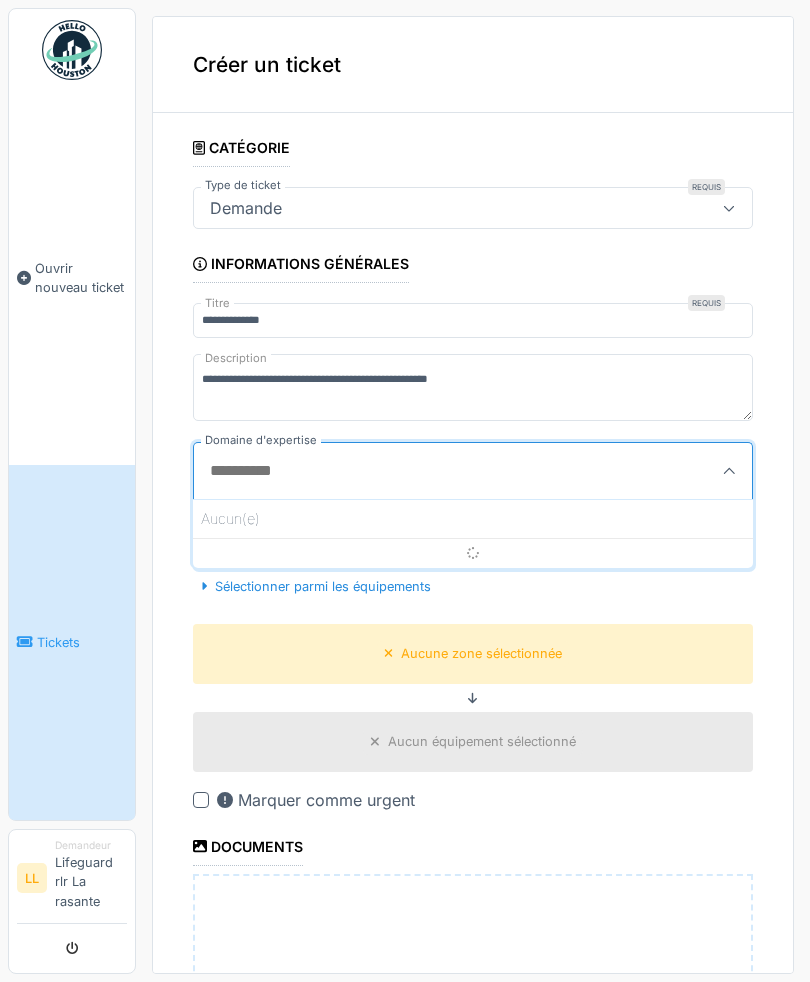 scroll, scrollTop: 15, scrollLeft: 0, axis: vertical 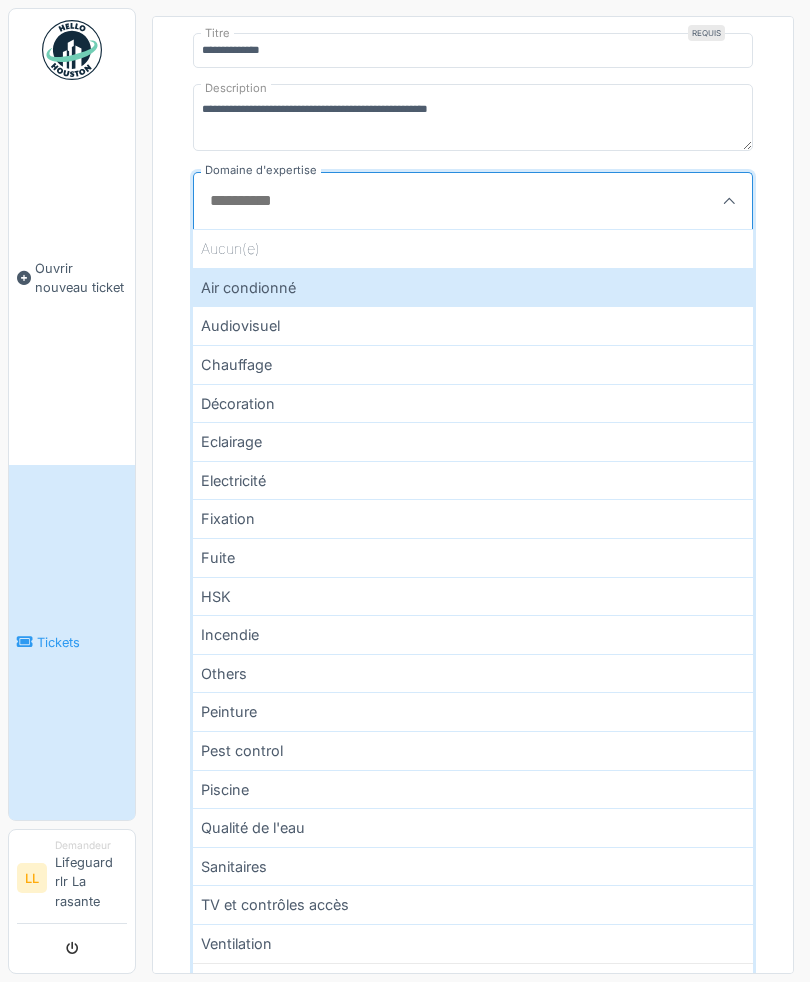 click at bounding box center (729, 201) 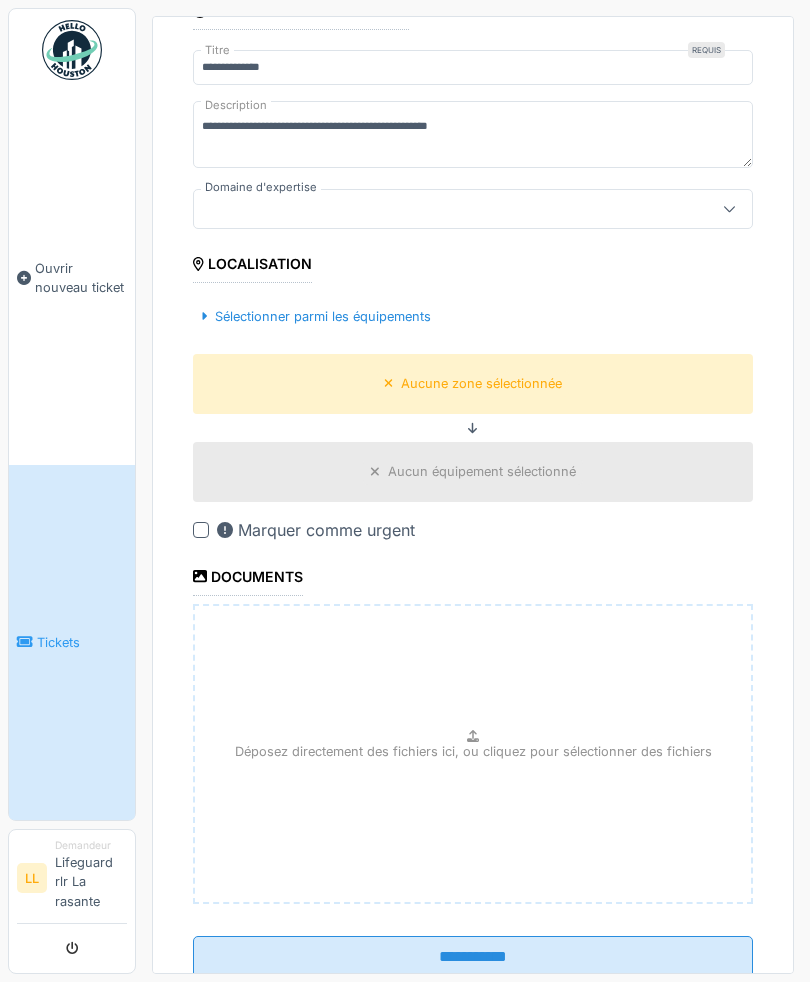 click on "Localisation" at bounding box center [252, 266] 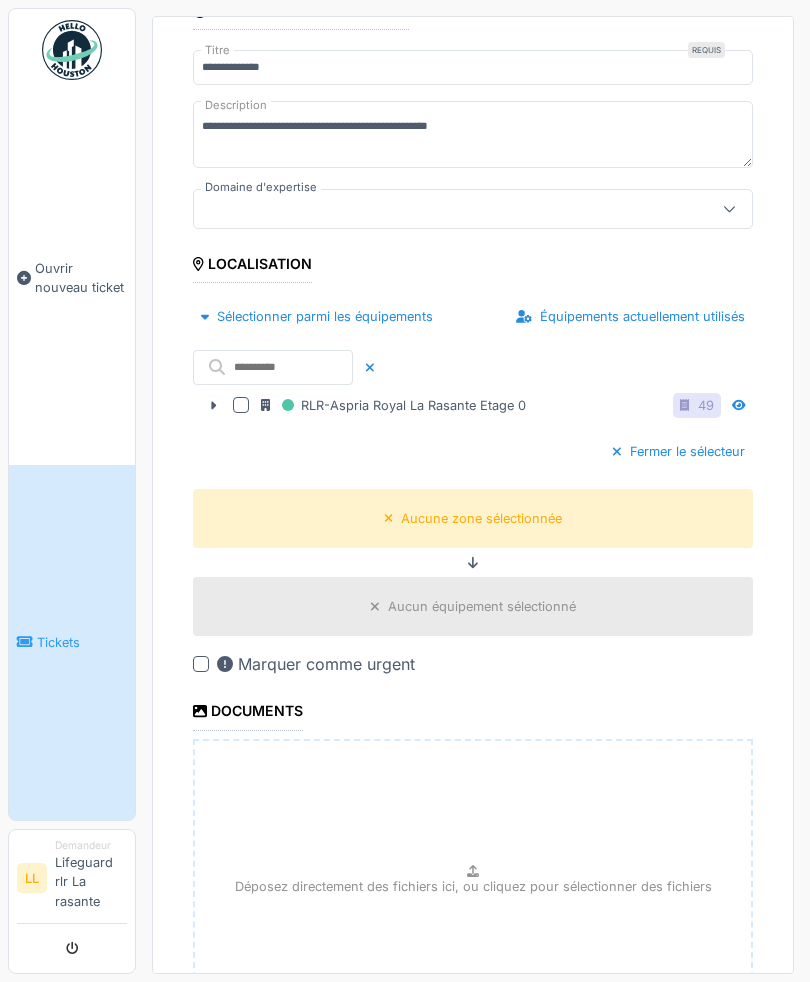click 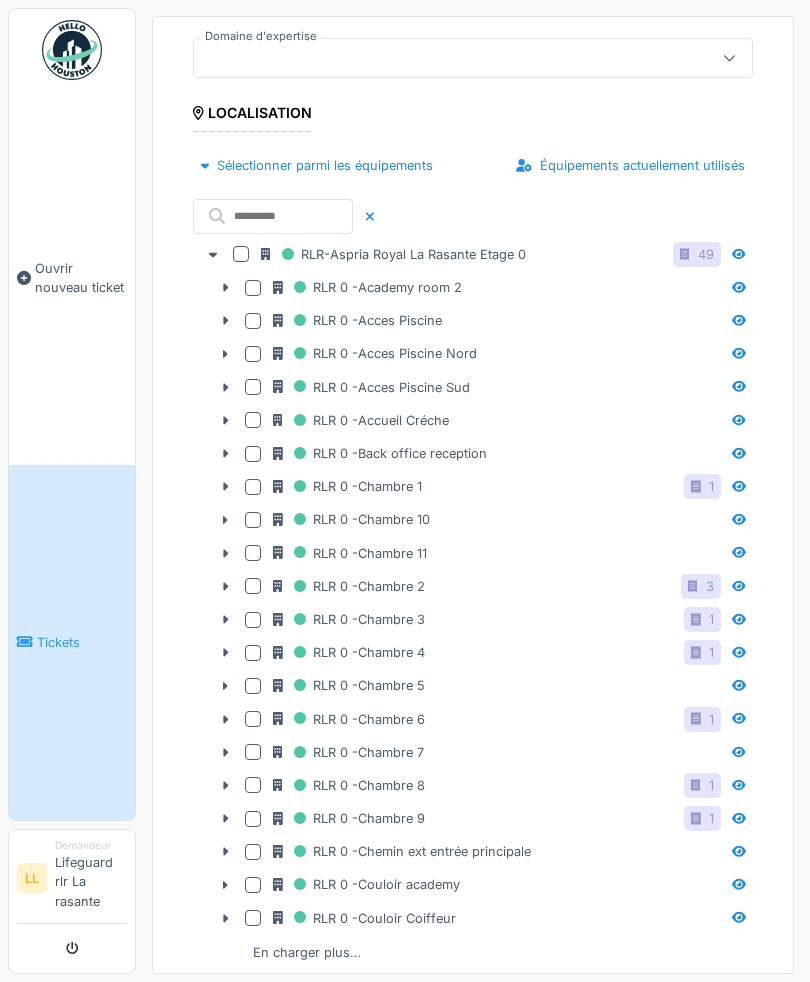 scroll, scrollTop: 403, scrollLeft: 0, axis: vertical 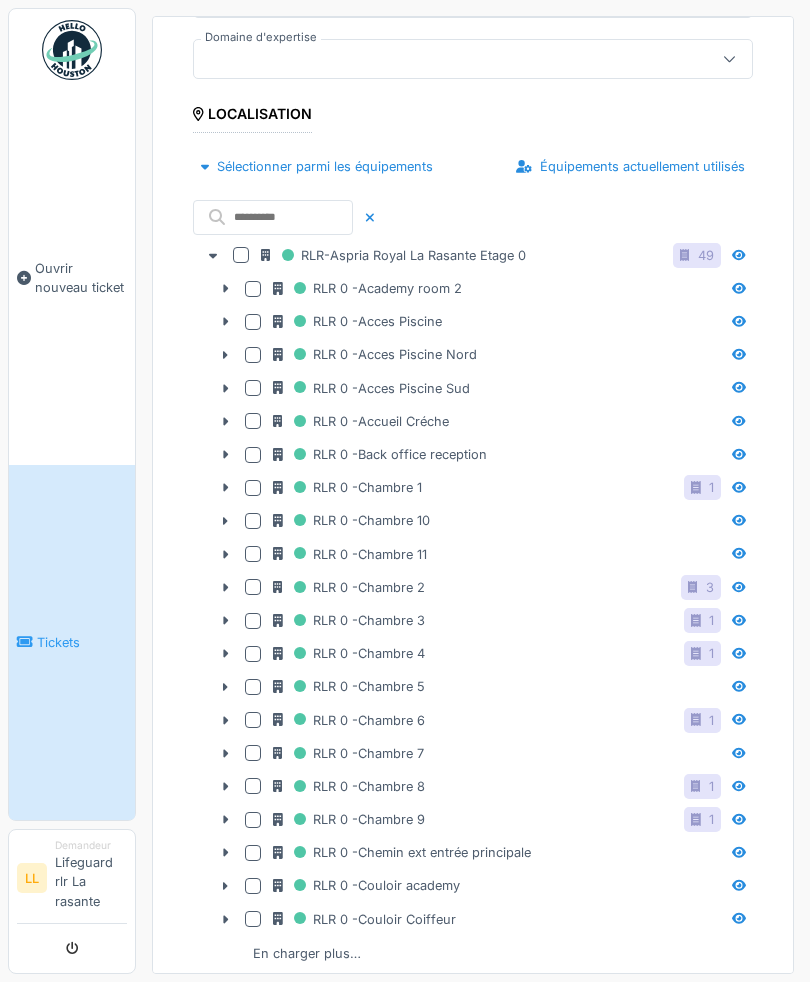 click at bounding box center [253, 322] 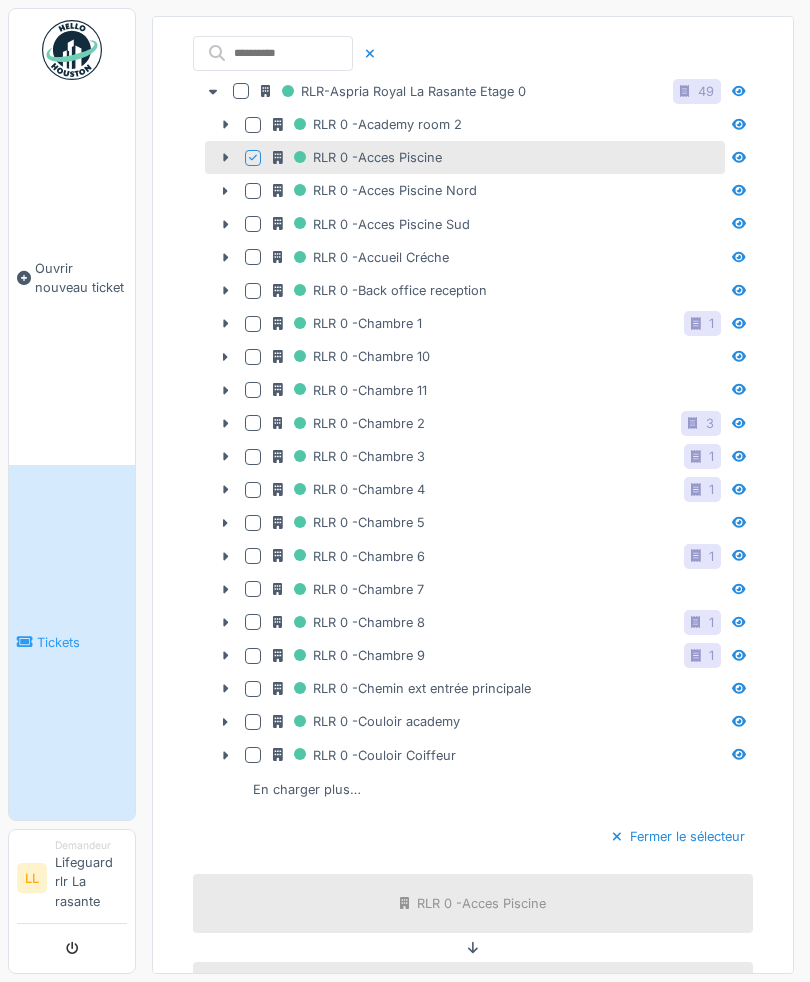 scroll, scrollTop: 572, scrollLeft: 0, axis: vertical 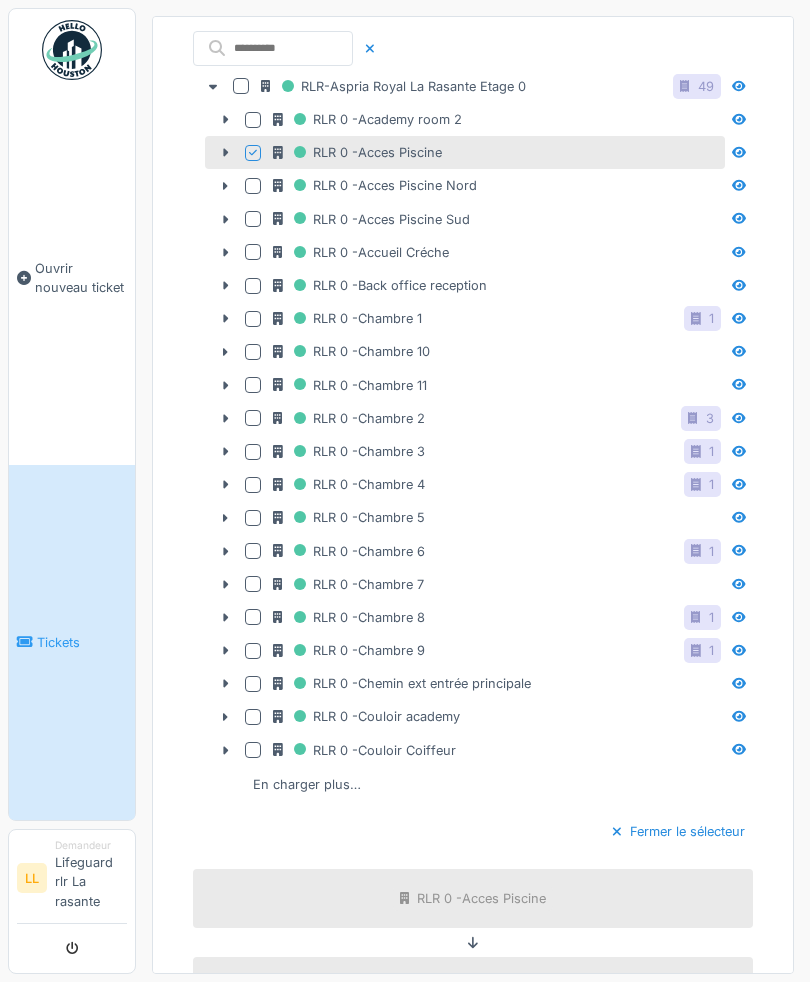 click on "En charger plus…" at bounding box center [307, 784] 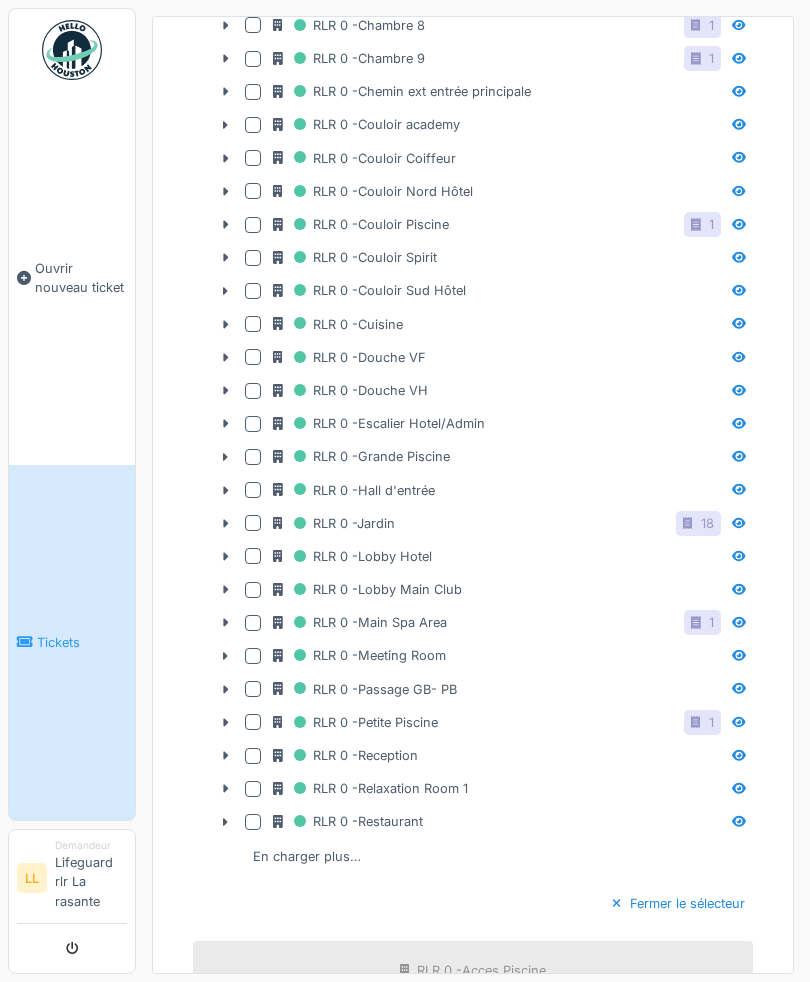 scroll, scrollTop: 1166, scrollLeft: 0, axis: vertical 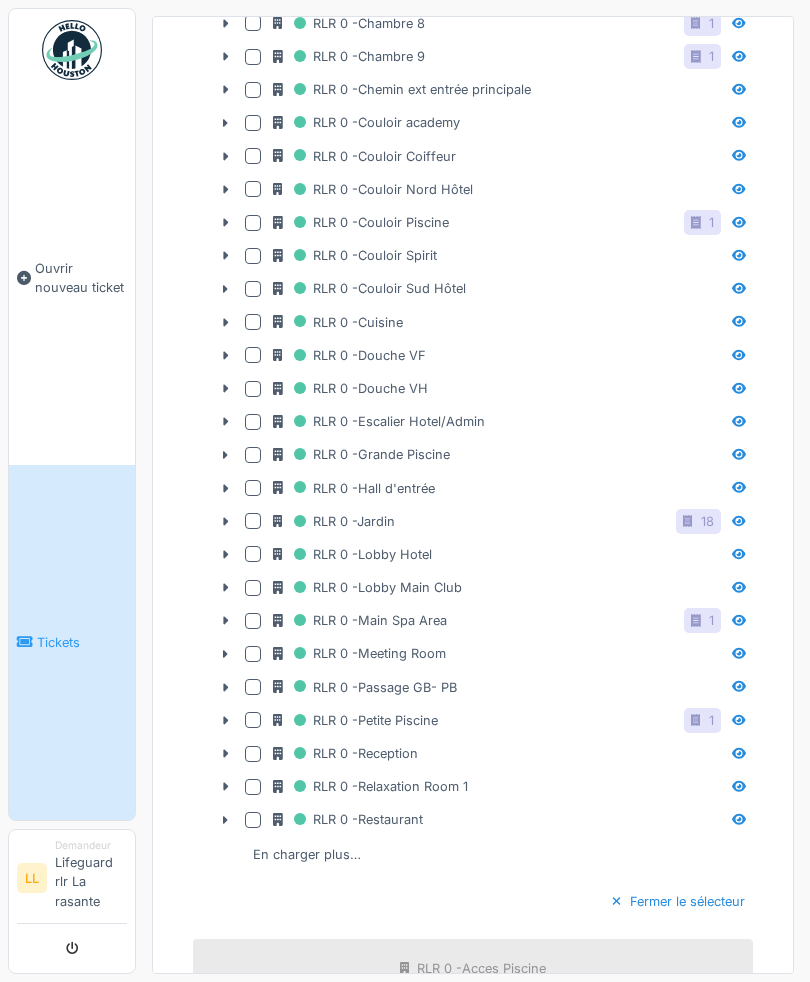 click at bounding box center [253, 621] 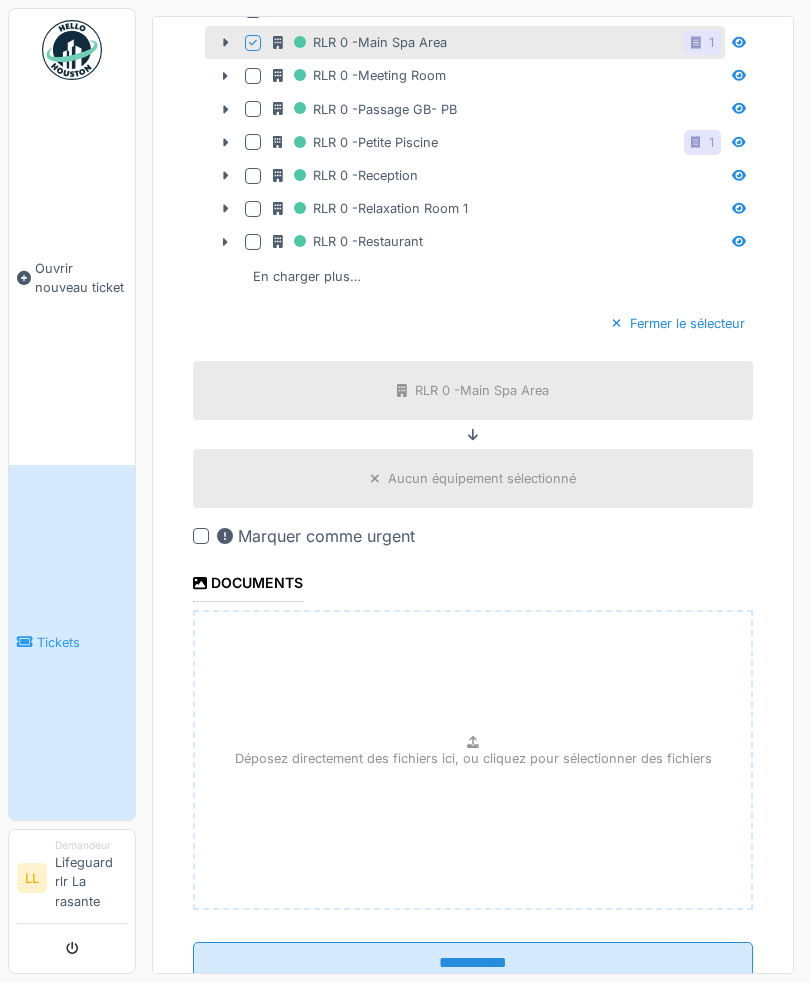 scroll, scrollTop: 1743, scrollLeft: 0, axis: vertical 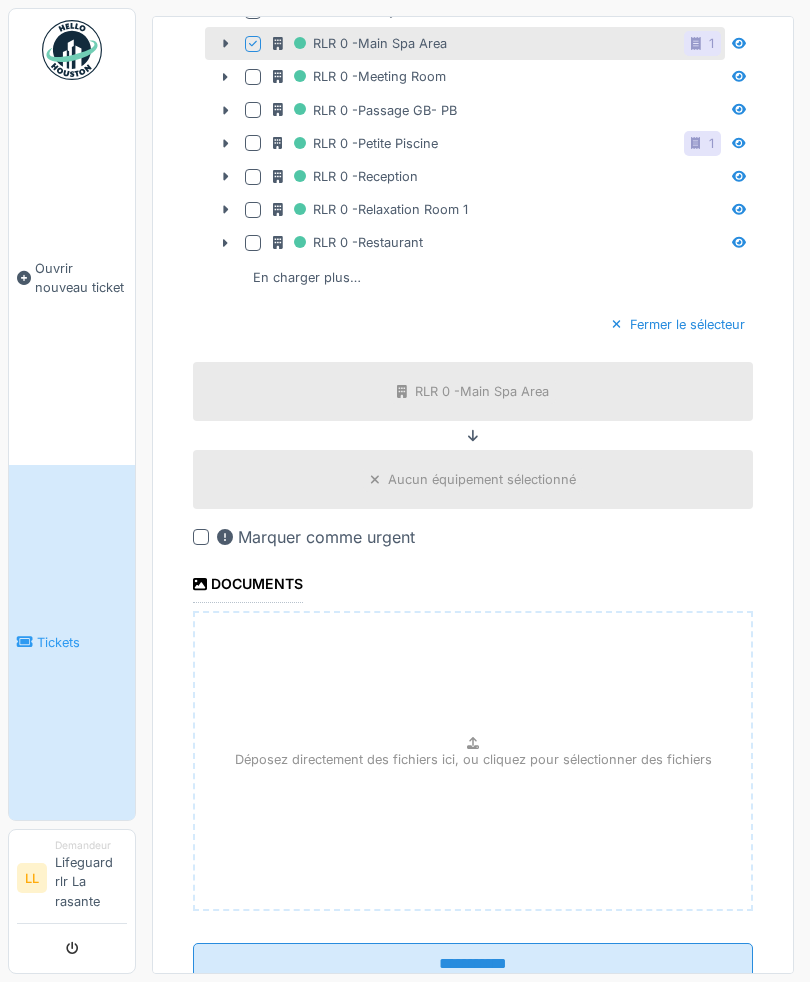 click on "**********" at bounding box center (473, 964) 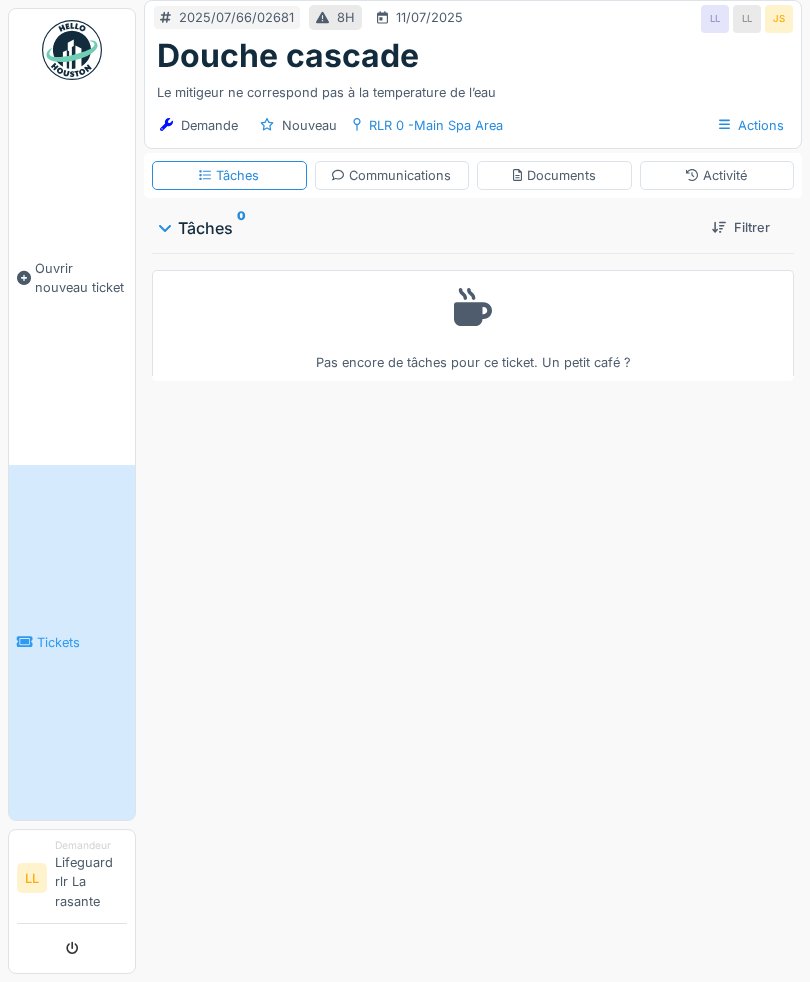 scroll, scrollTop: 0, scrollLeft: 0, axis: both 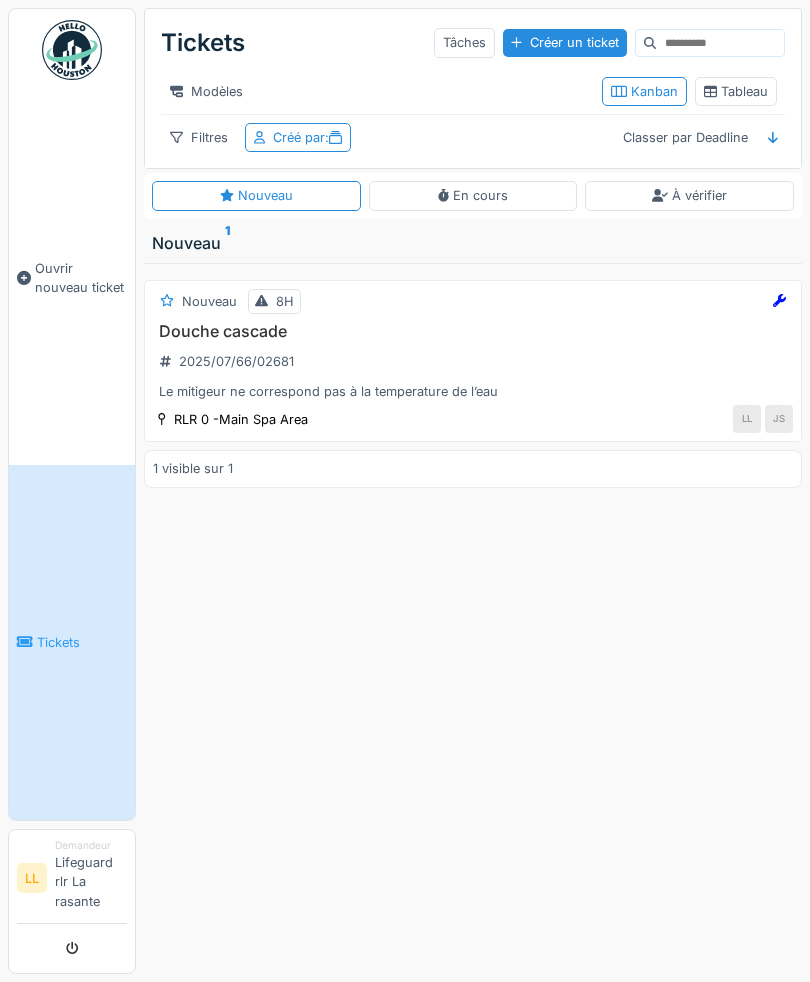 click on "Tickets" at bounding box center [72, 642] 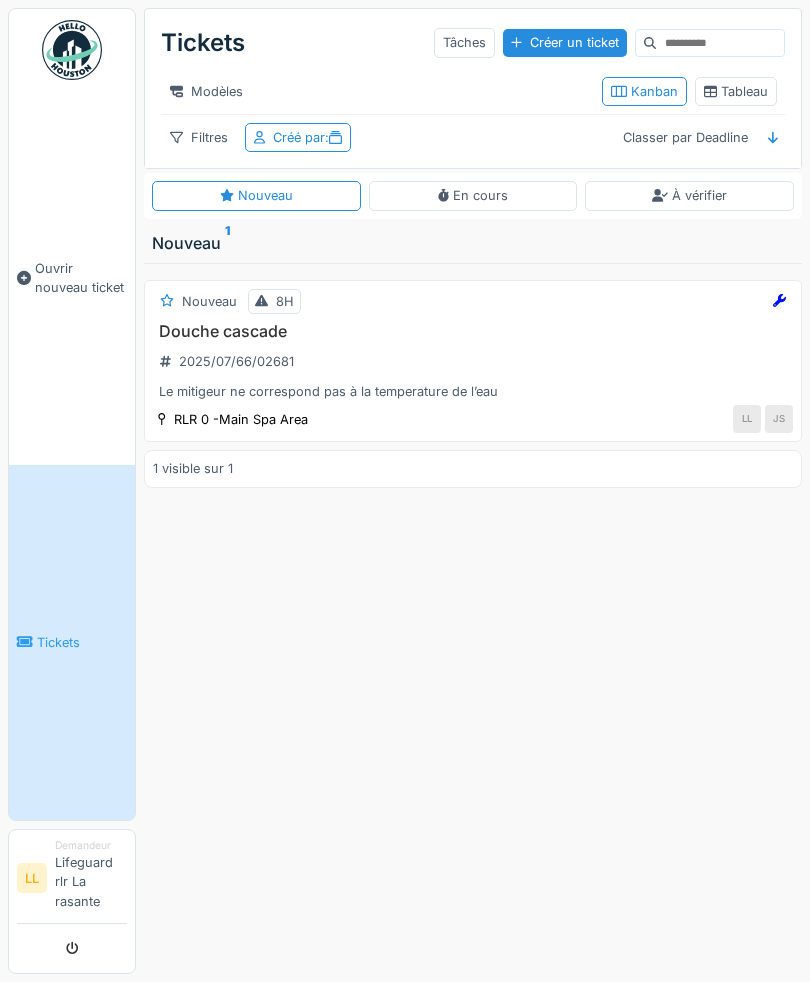 scroll, scrollTop: 0, scrollLeft: 0, axis: both 